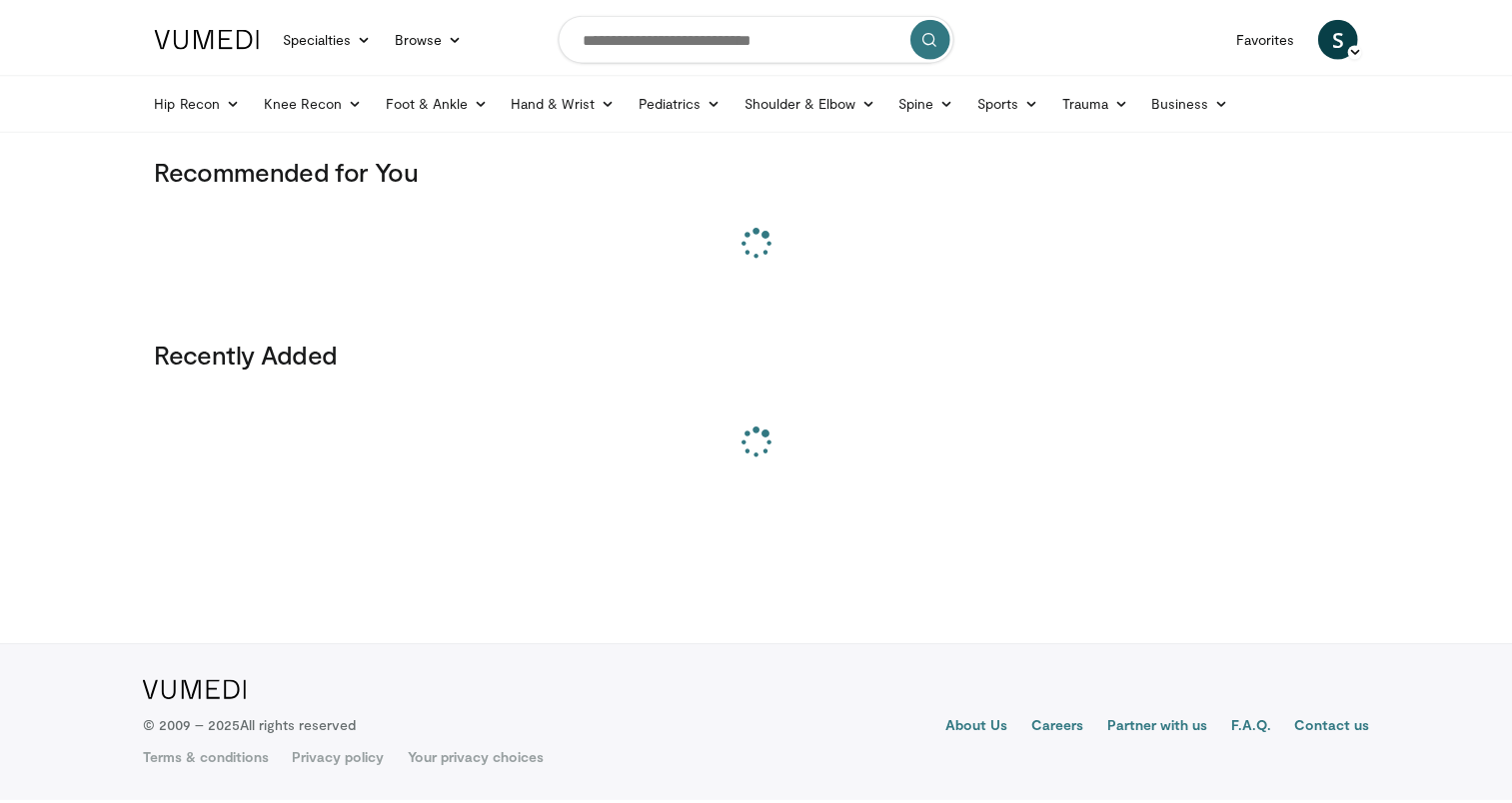 scroll, scrollTop: 0, scrollLeft: 0, axis: both 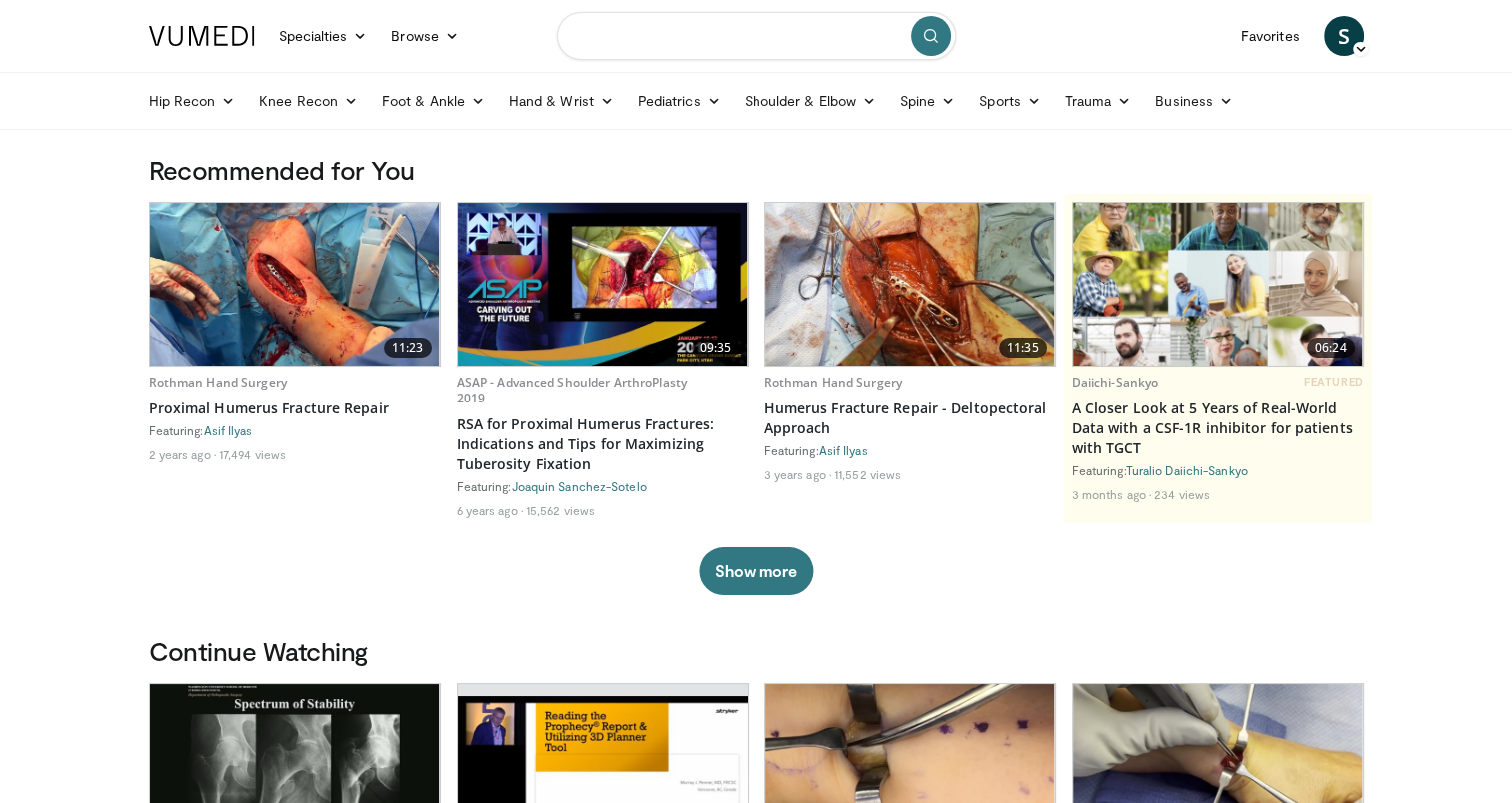 click at bounding box center (756, 36) 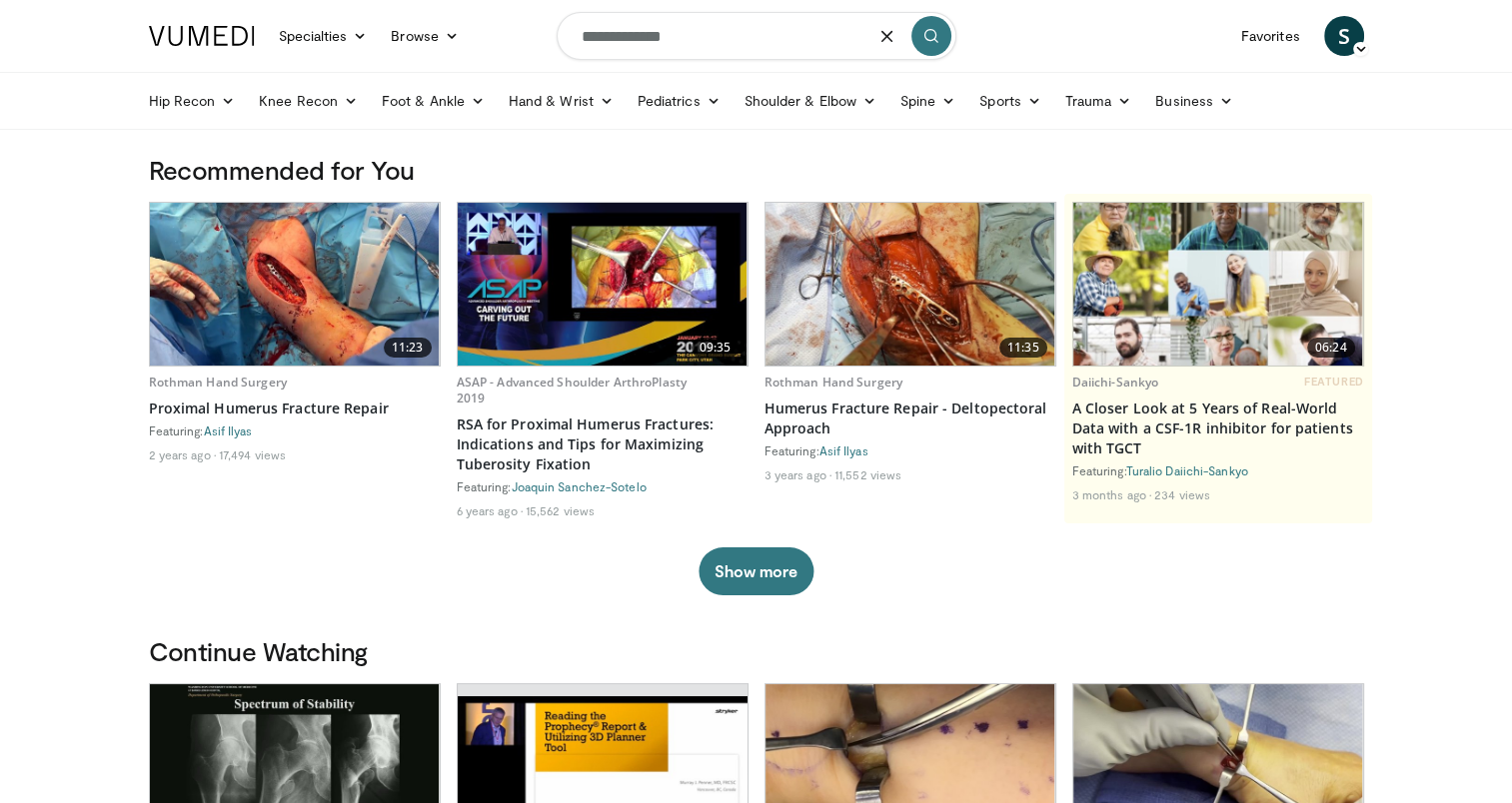 type on "**********" 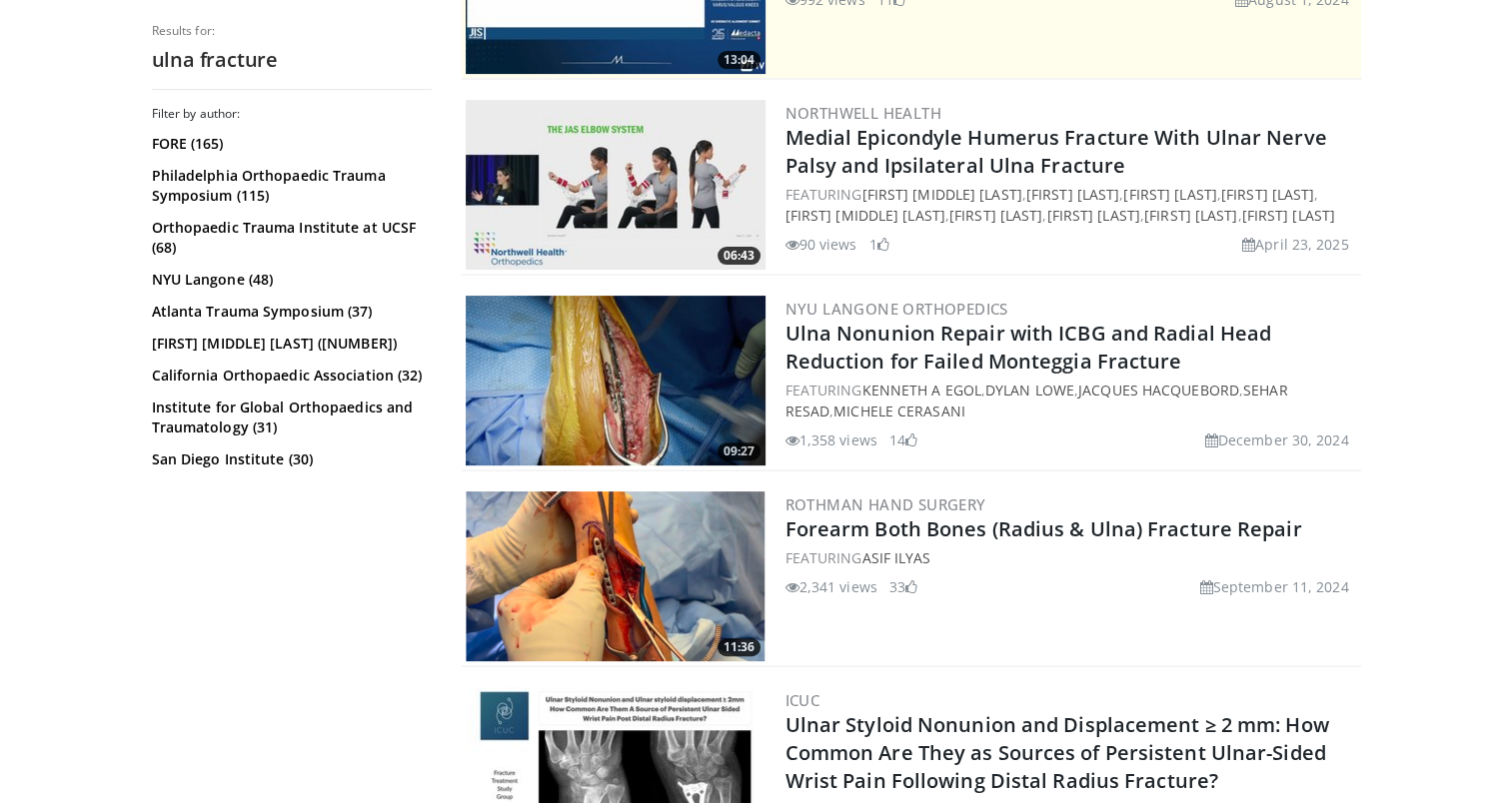 scroll, scrollTop: 518, scrollLeft: 0, axis: vertical 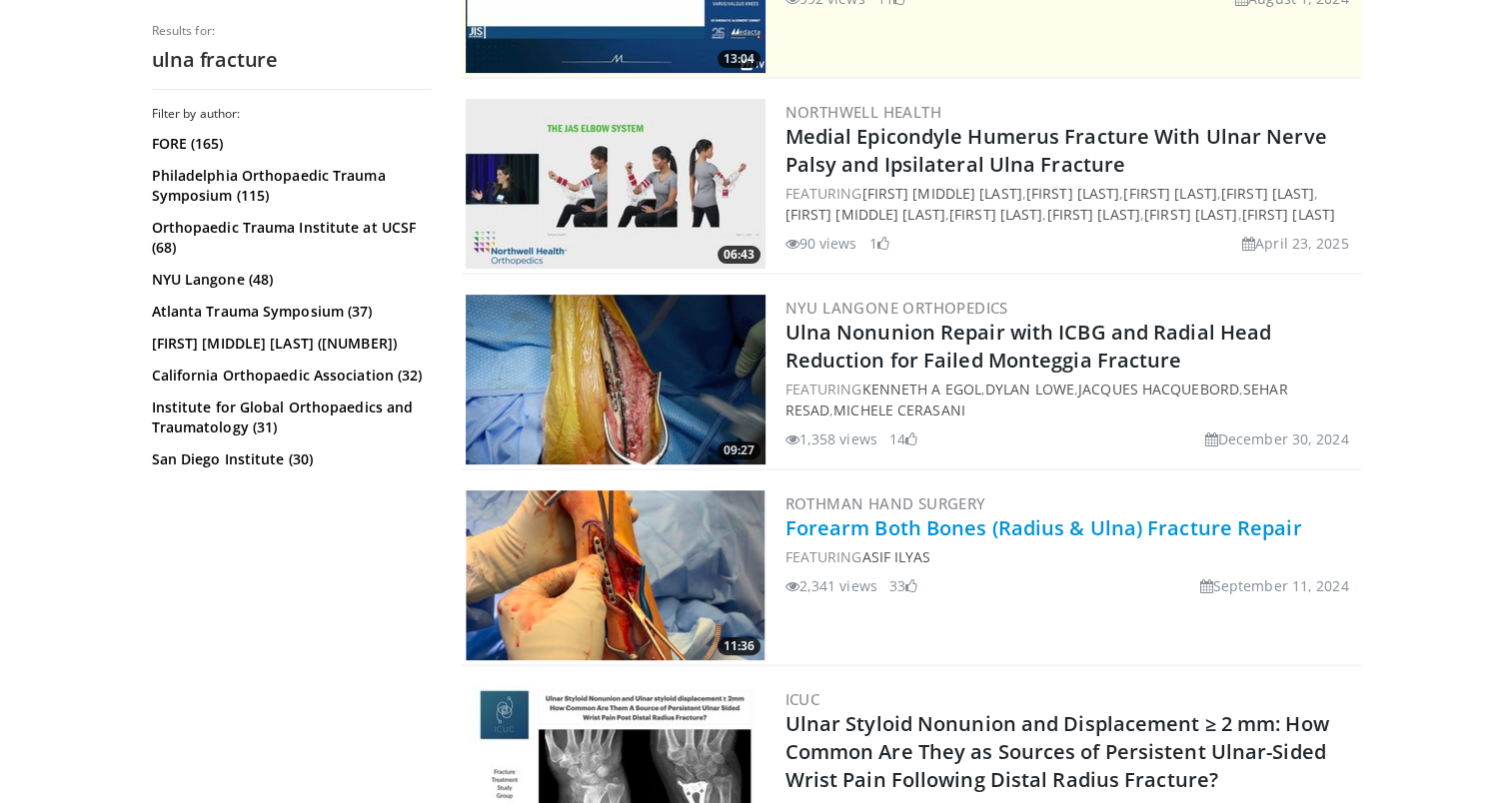 click on "Forearm Both Bones (Radius & Ulna) Fracture Repair" at bounding box center (1043, 527) 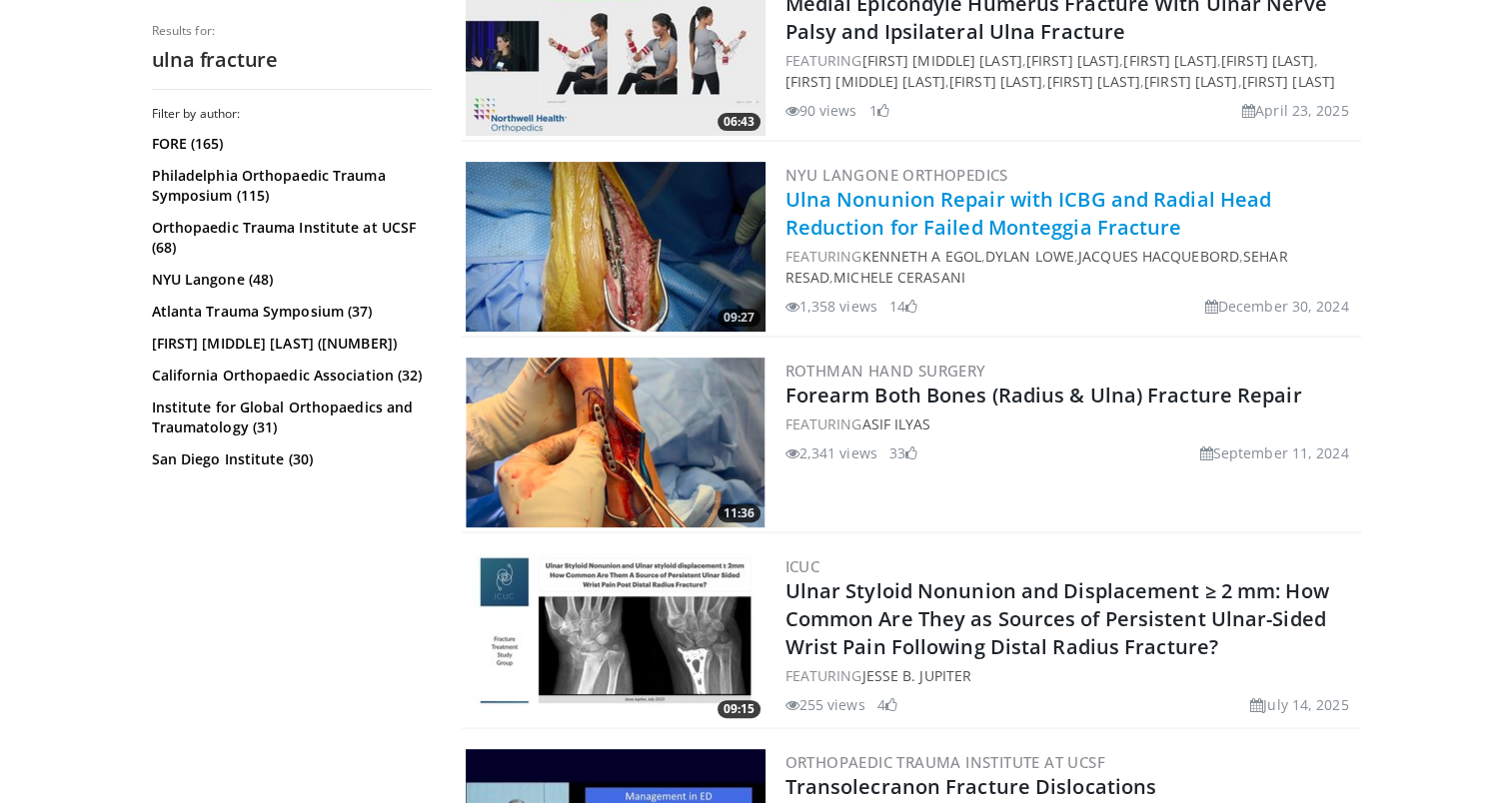 scroll, scrollTop: 0, scrollLeft: 0, axis: both 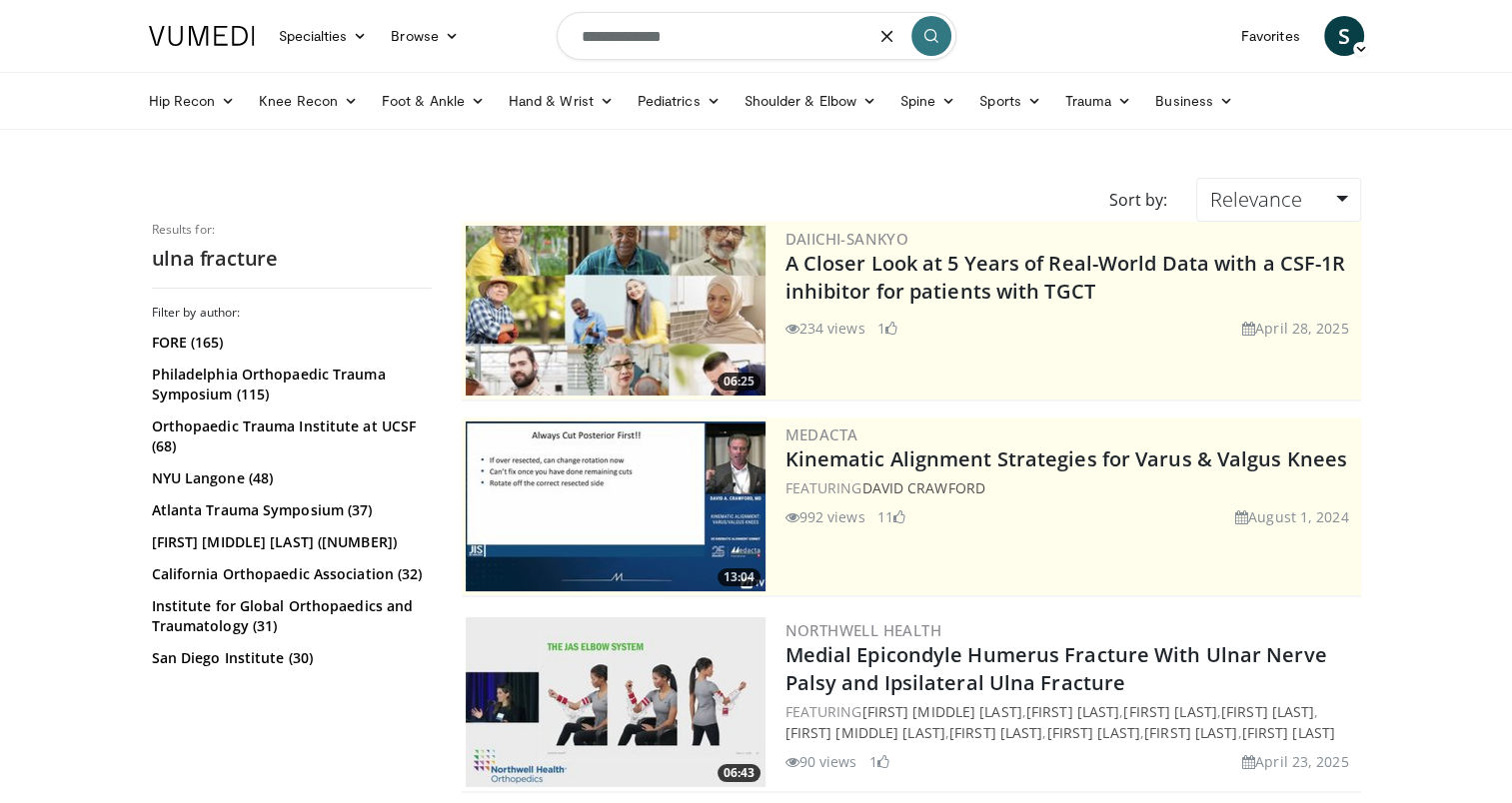 click on "**********" at bounding box center (756, 36) 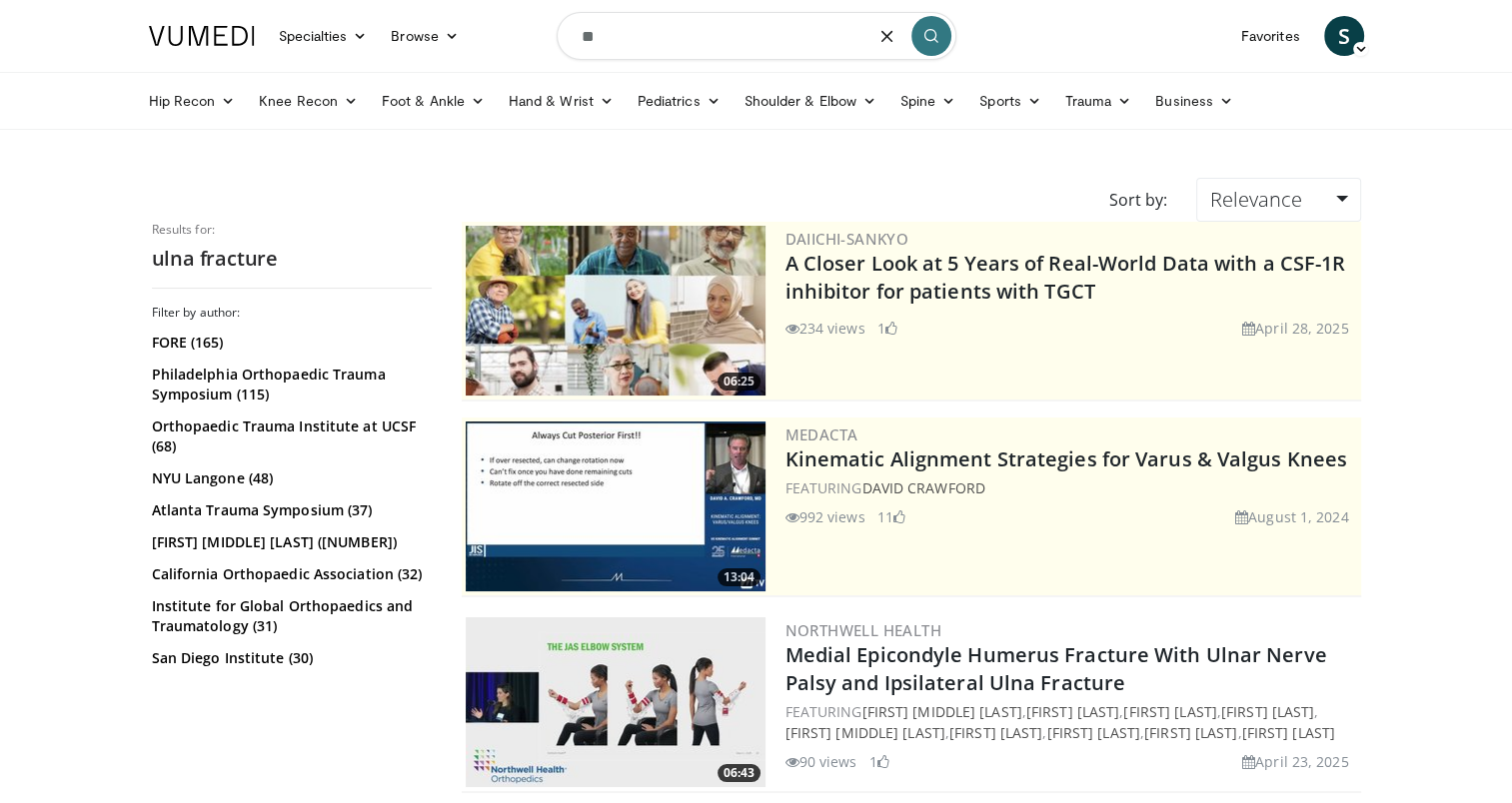 type on "*" 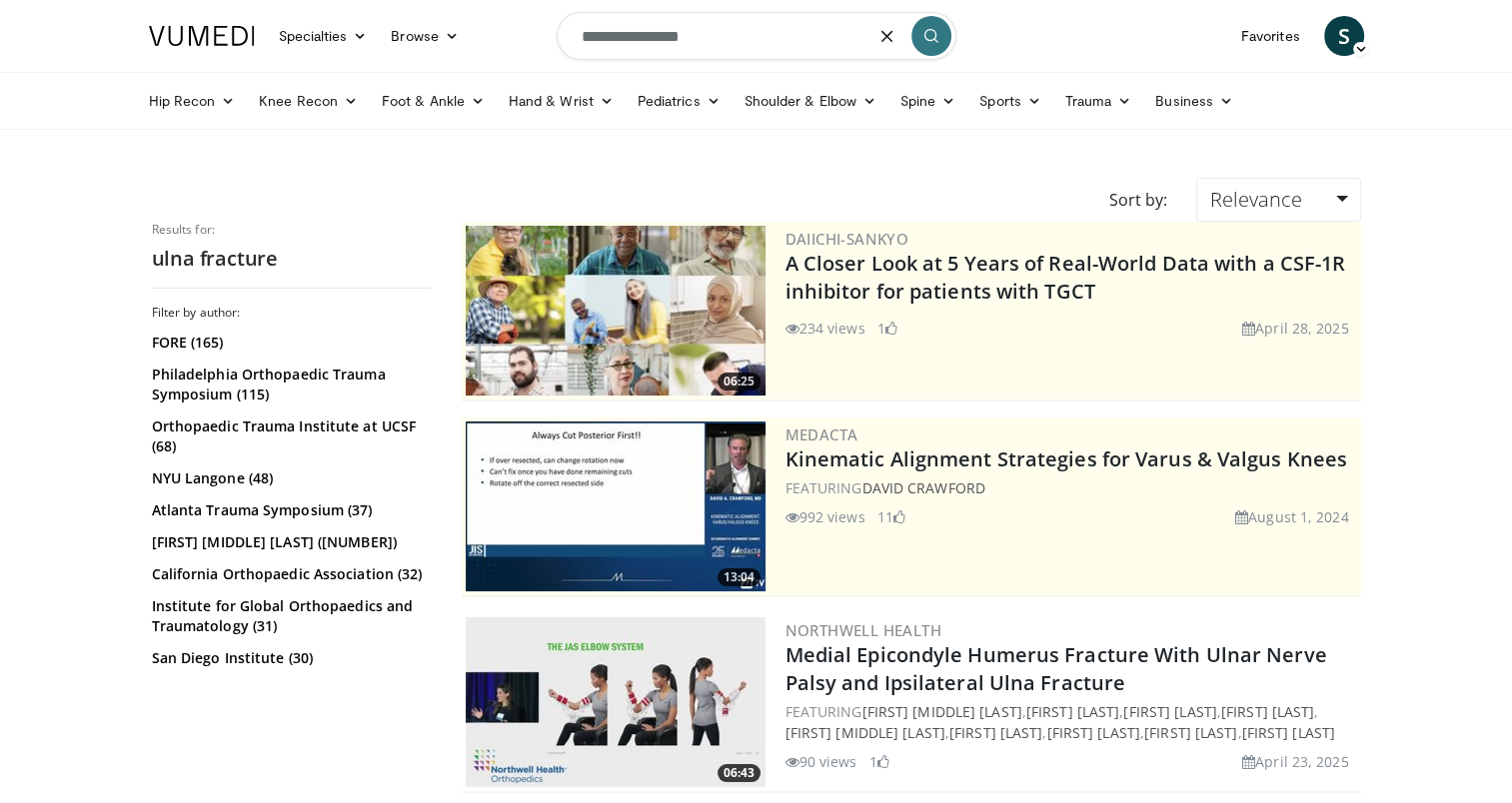 type on "**********" 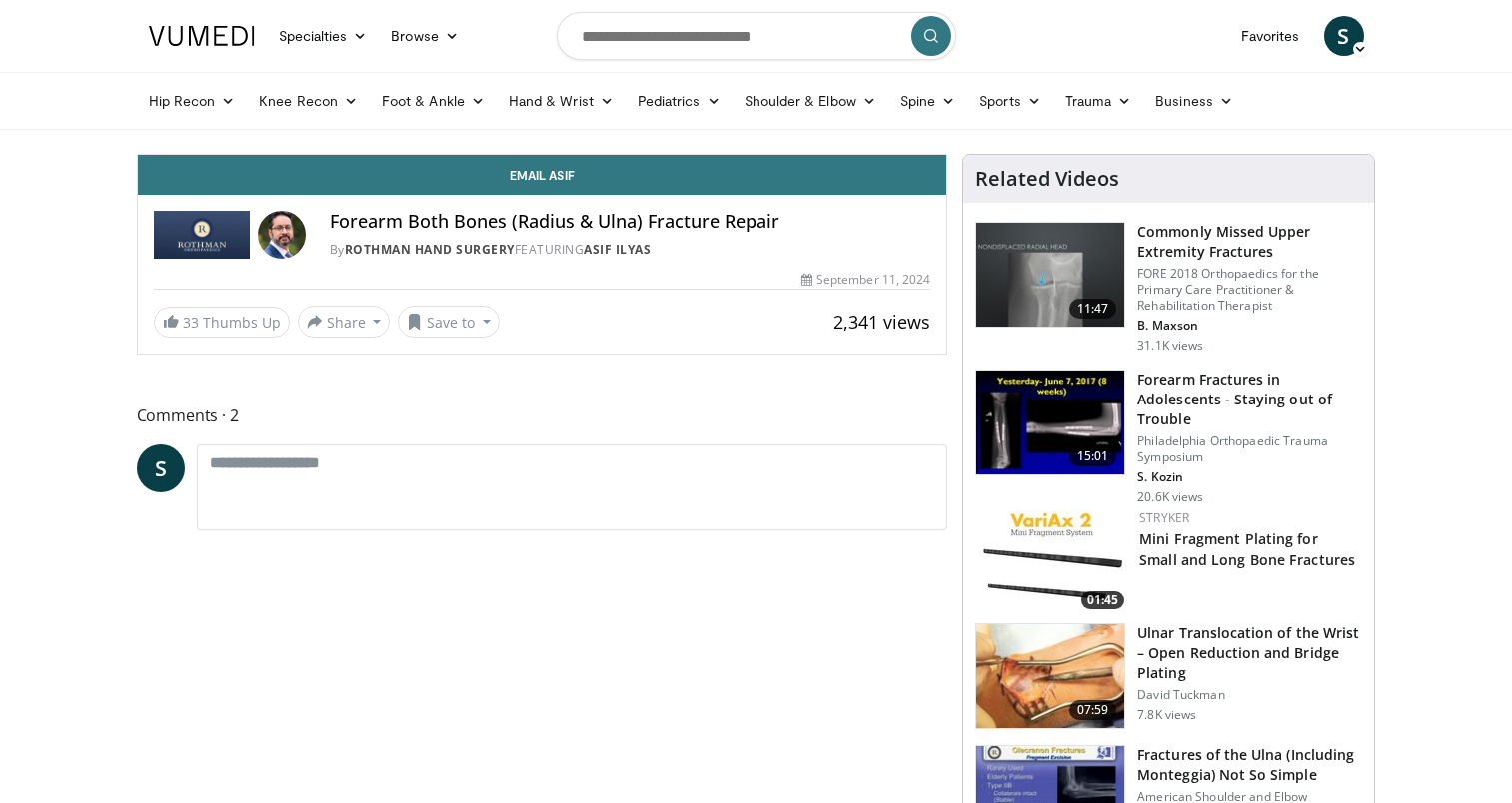 scroll, scrollTop: 0, scrollLeft: 0, axis: both 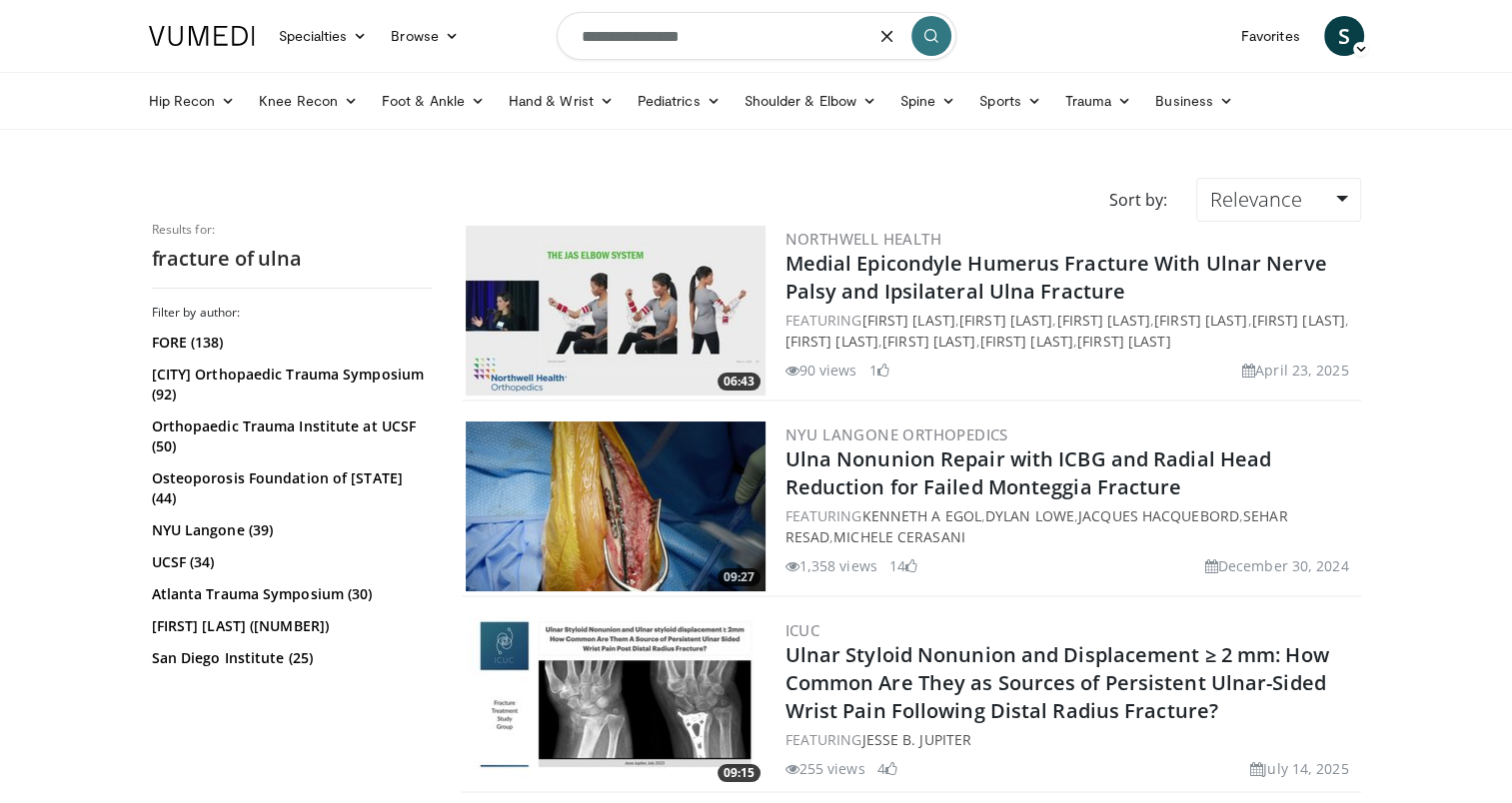 click on "**********" at bounding box center [756, 36] 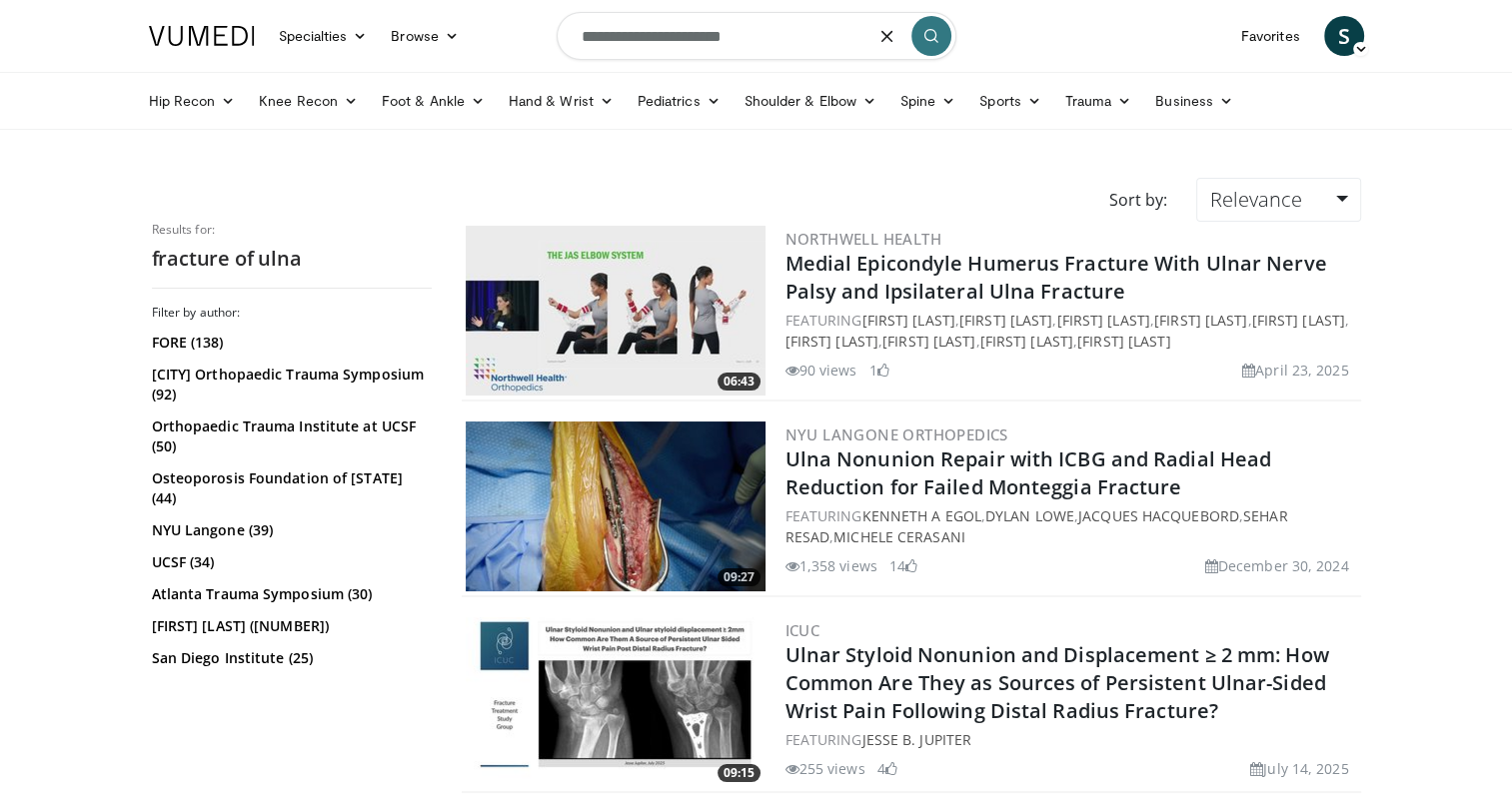 type on "**********" 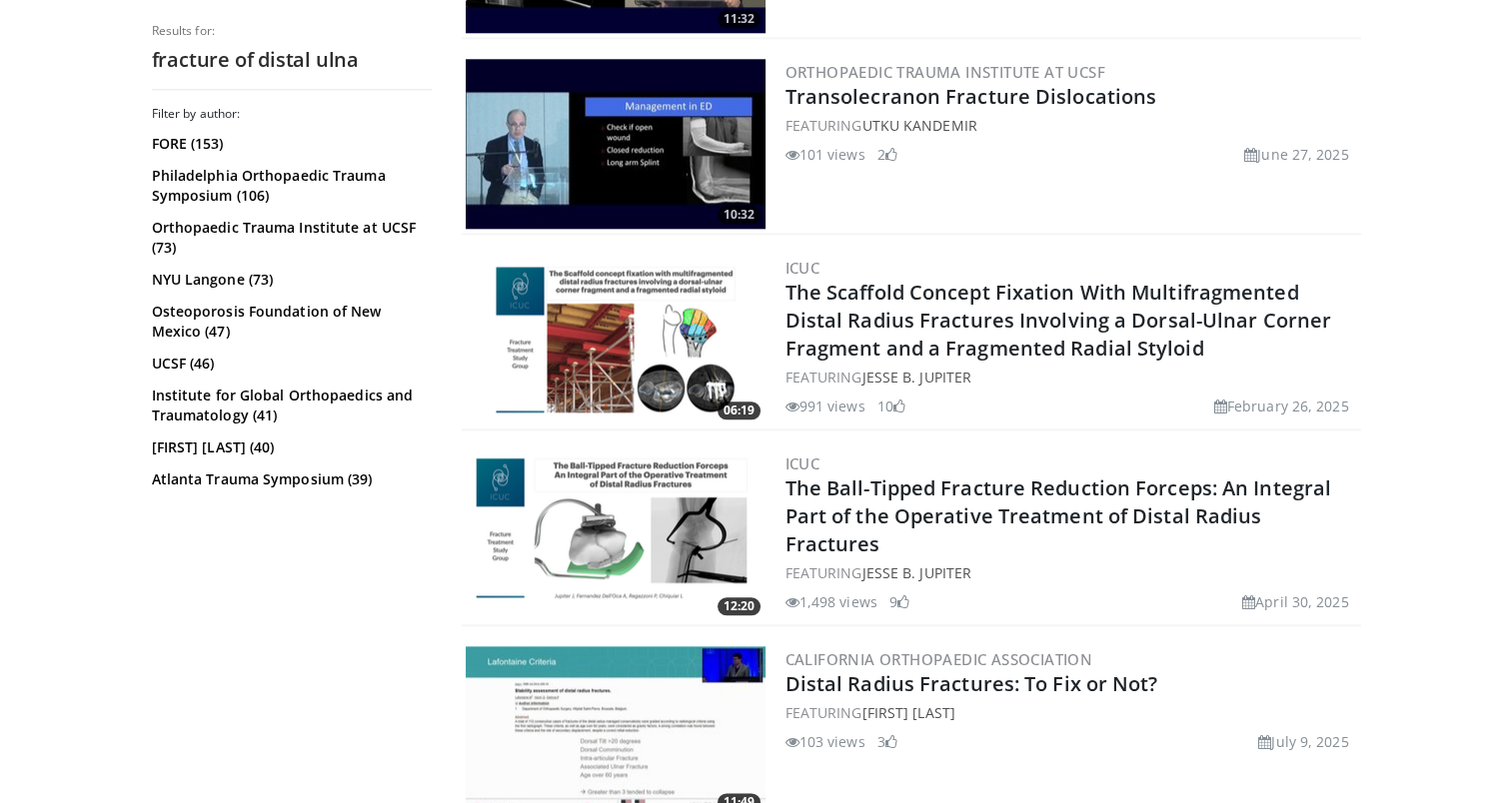 scroll, scrollTop: 2123, scrollLeft: 0, axis: vertical 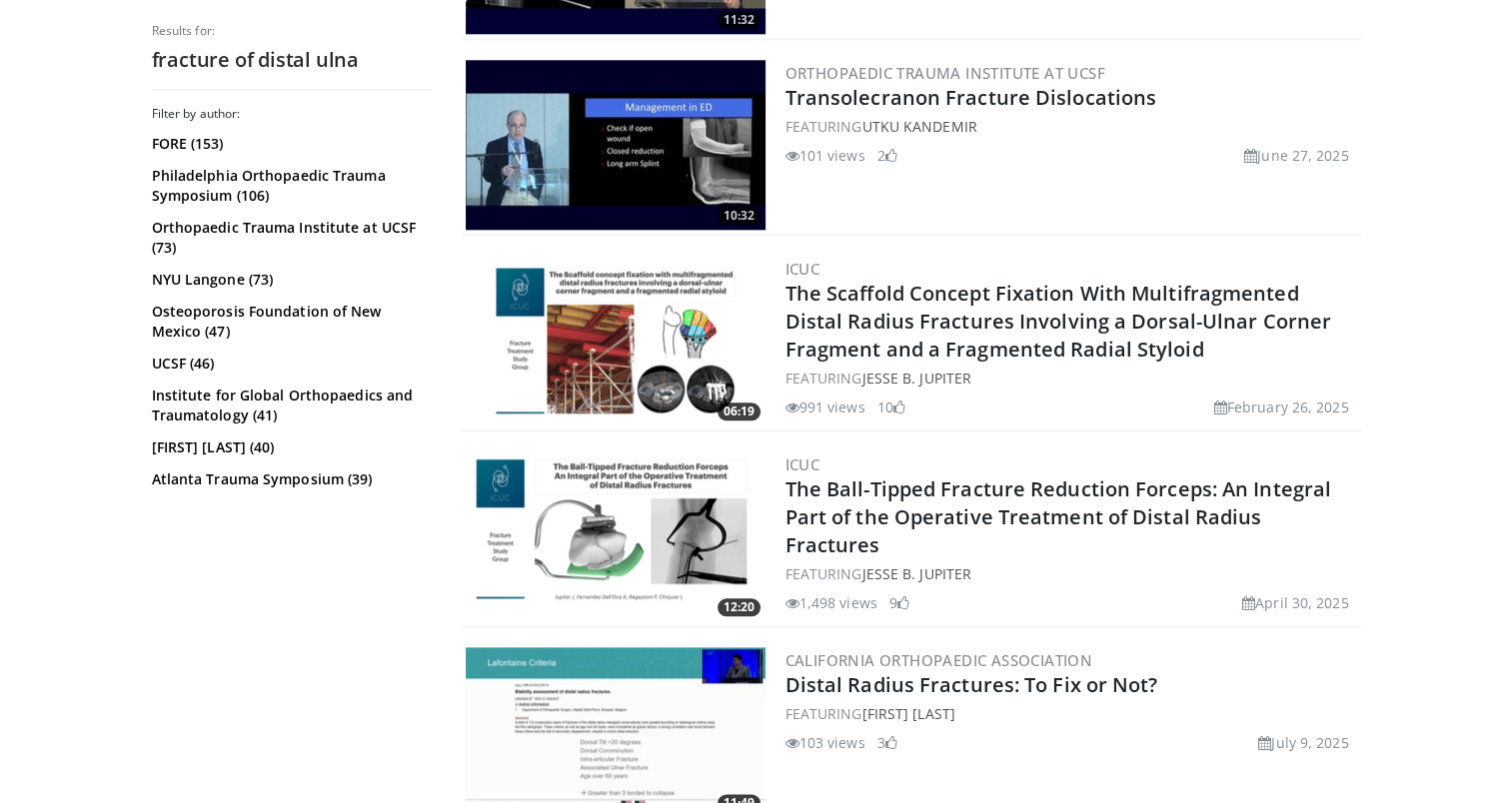 click at bounding box center [616, 536] 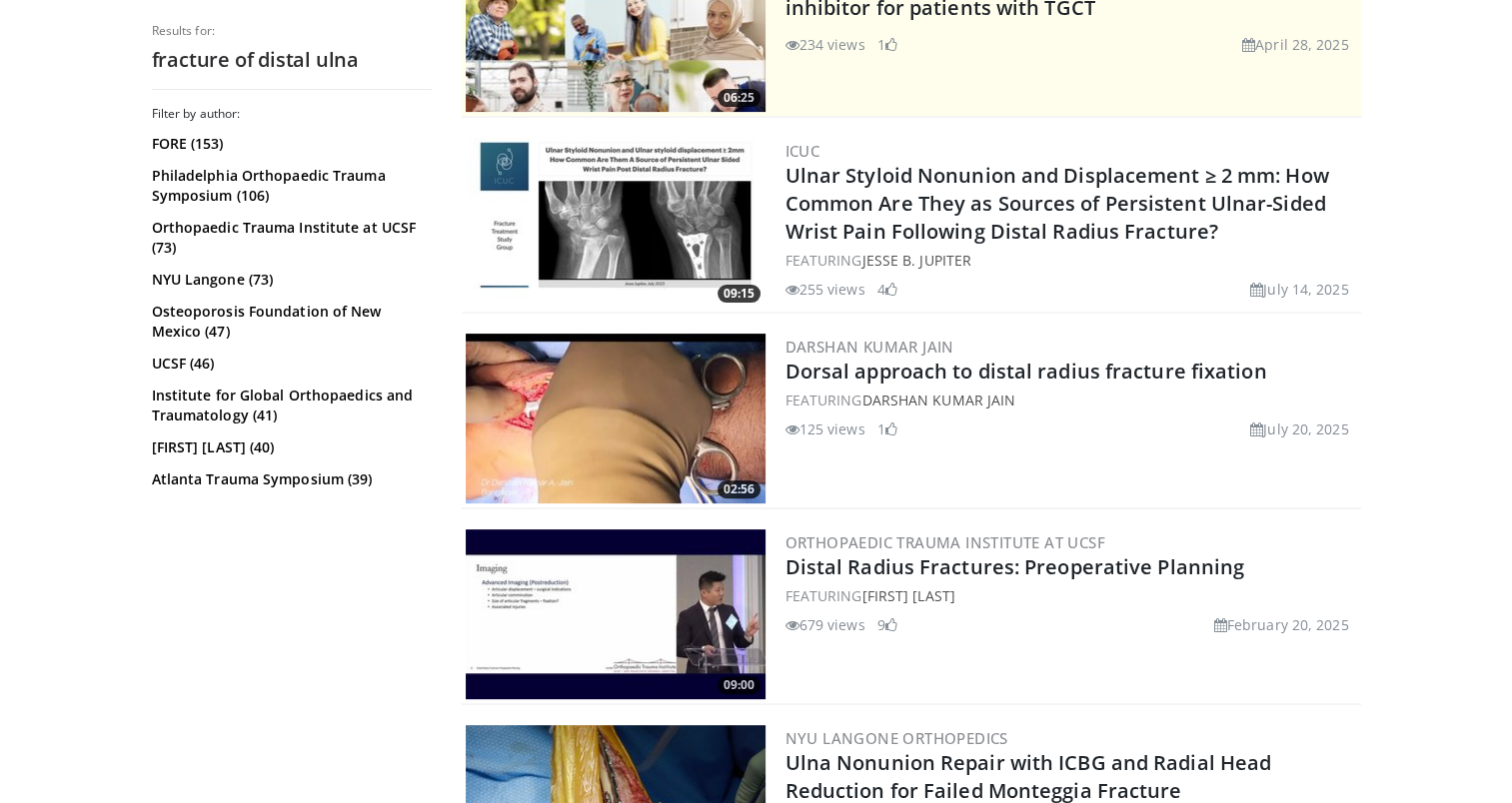 scroll, scrollTop: 0, scrollLeft: 0, axis: both 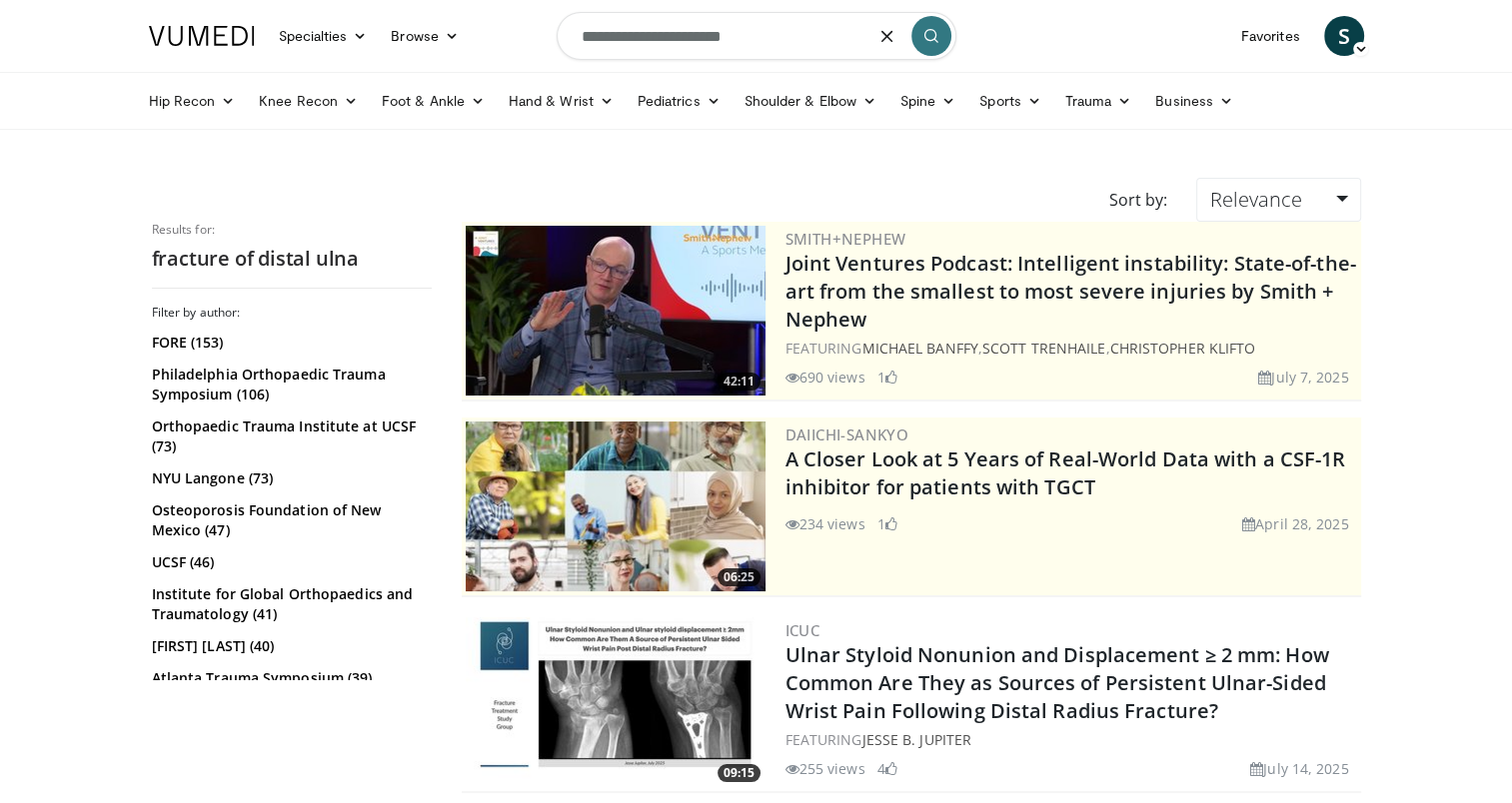 drag, startPoint x: 656, startPoint y: 37, endPoint x: 480, endPoint y: 31, distance: 176.10224 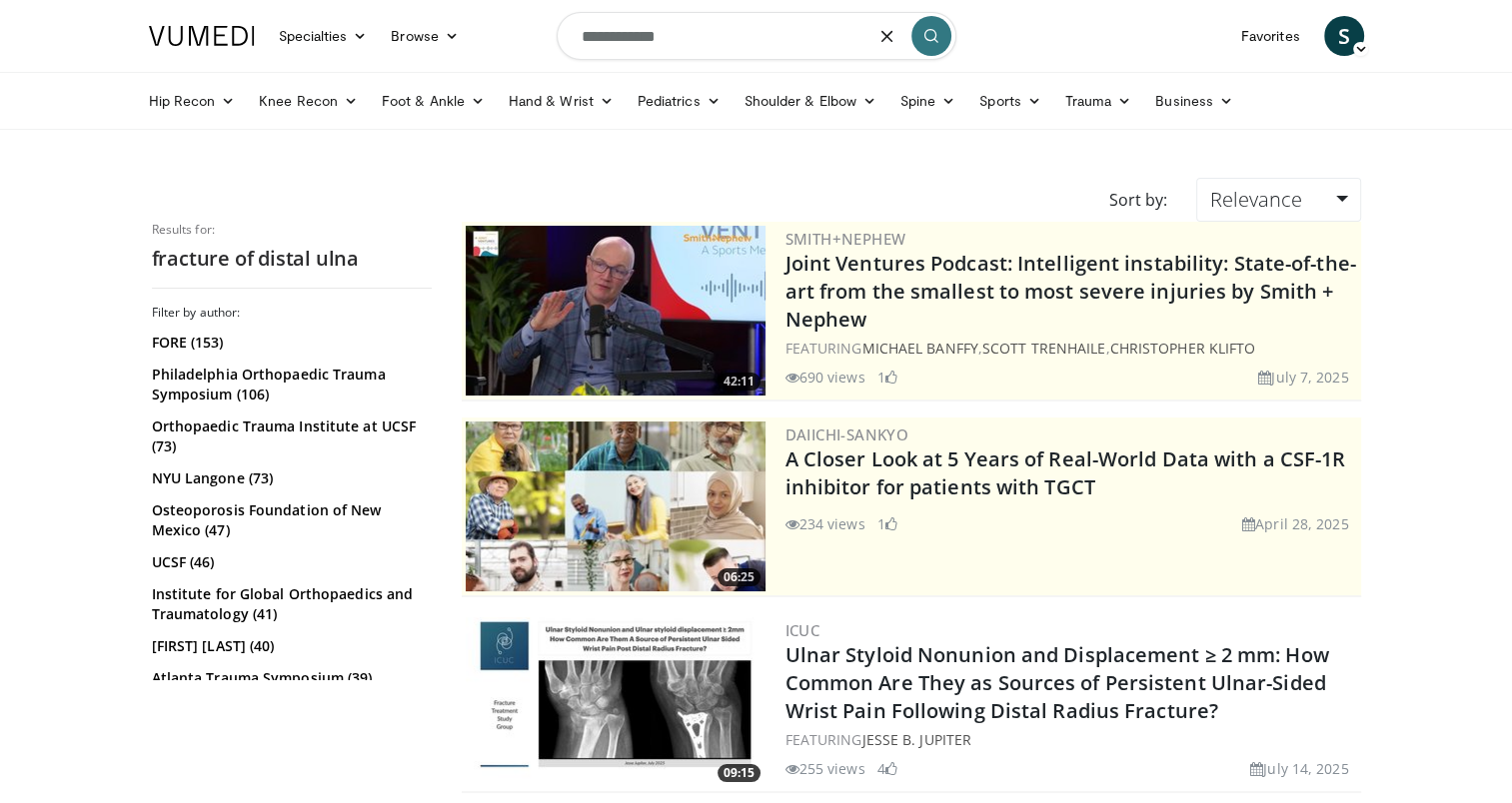click on "**********" at bounding box center [756, 36] 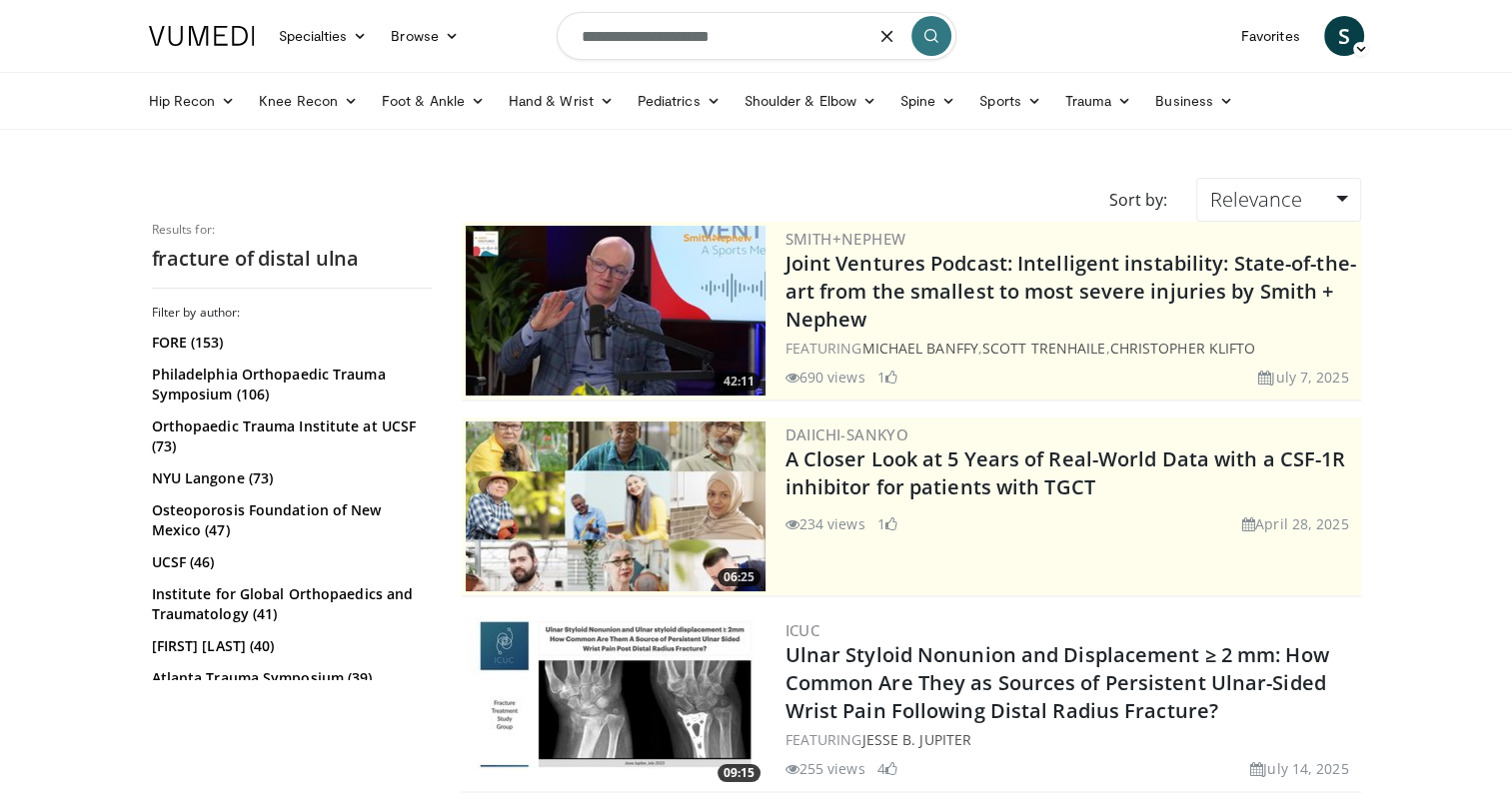 type on "**********" 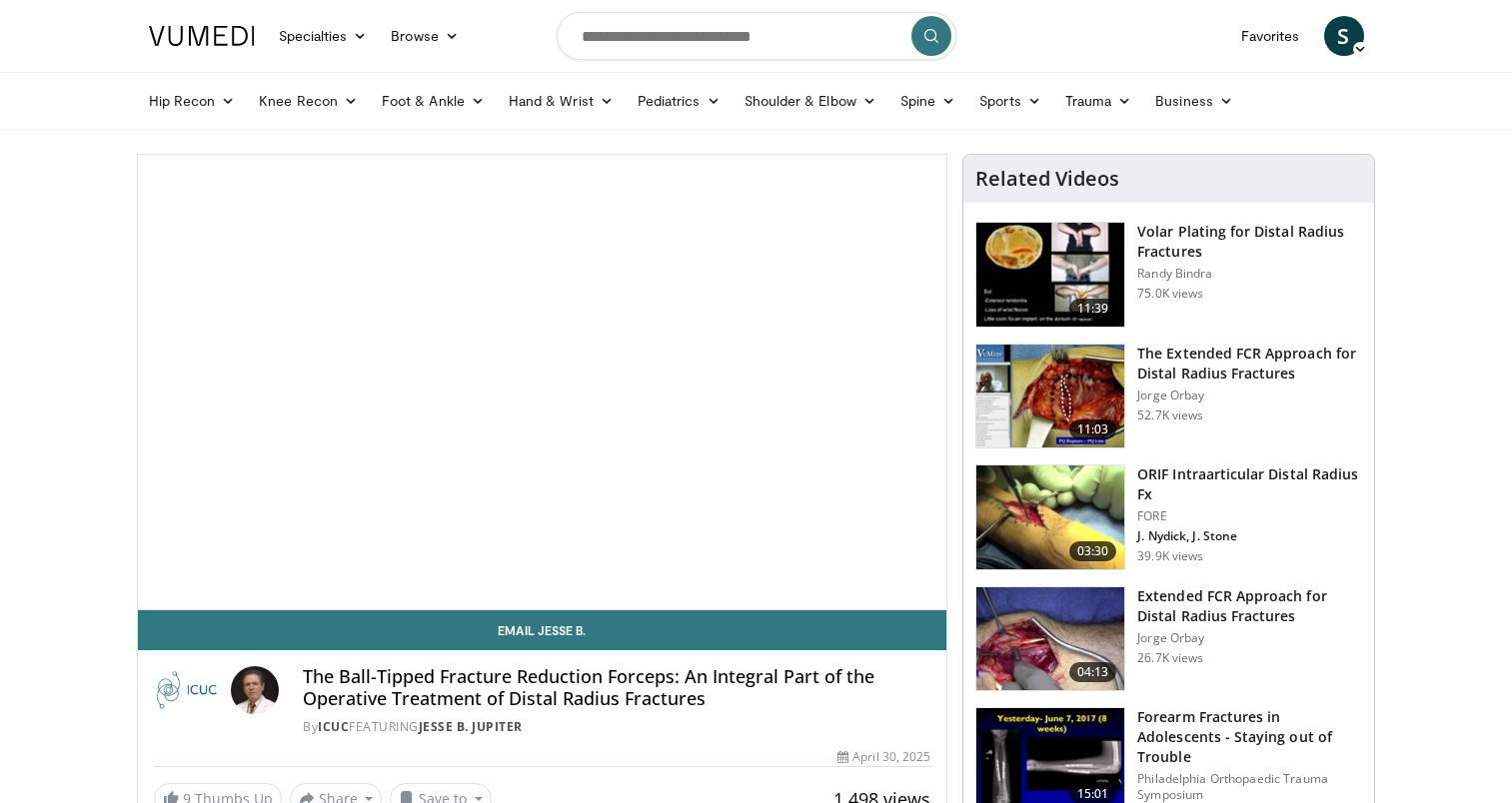 scroll, scrollTop: 0, scrollLeft: 0, axis: both 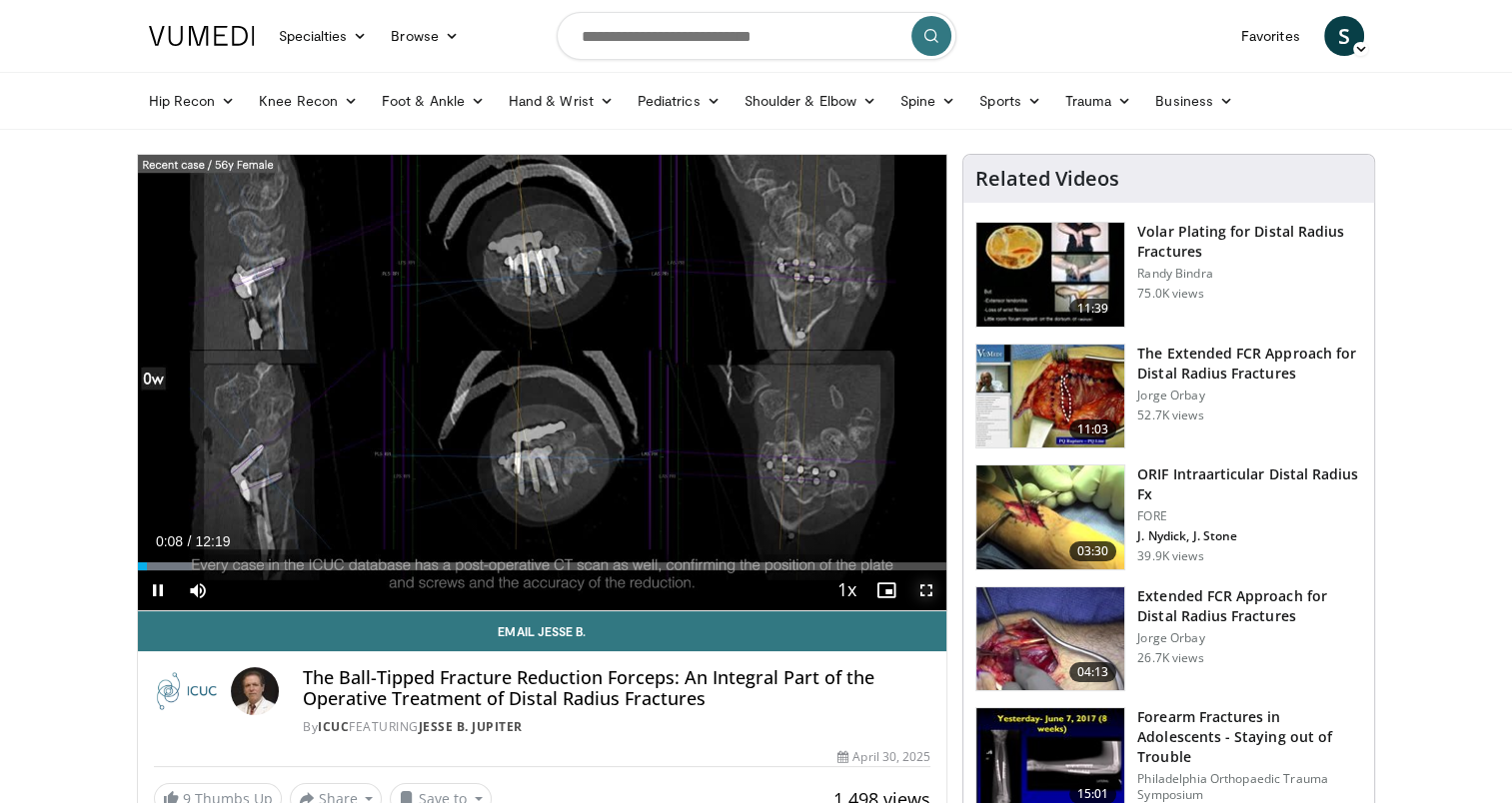 click at bounding box center (926, 590) 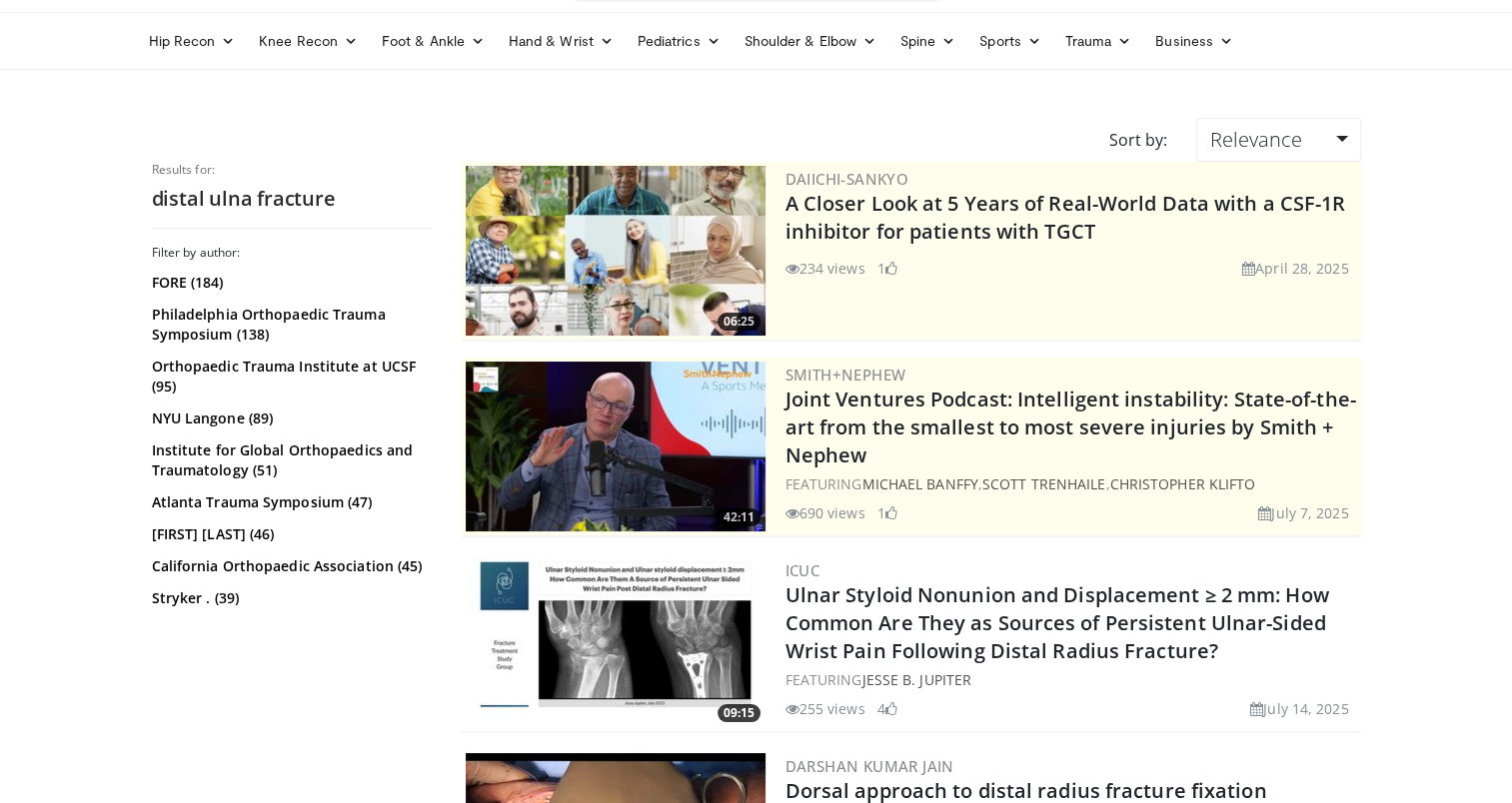 scroll, scrollTop: 0, scrollLeft: 0, axis: both 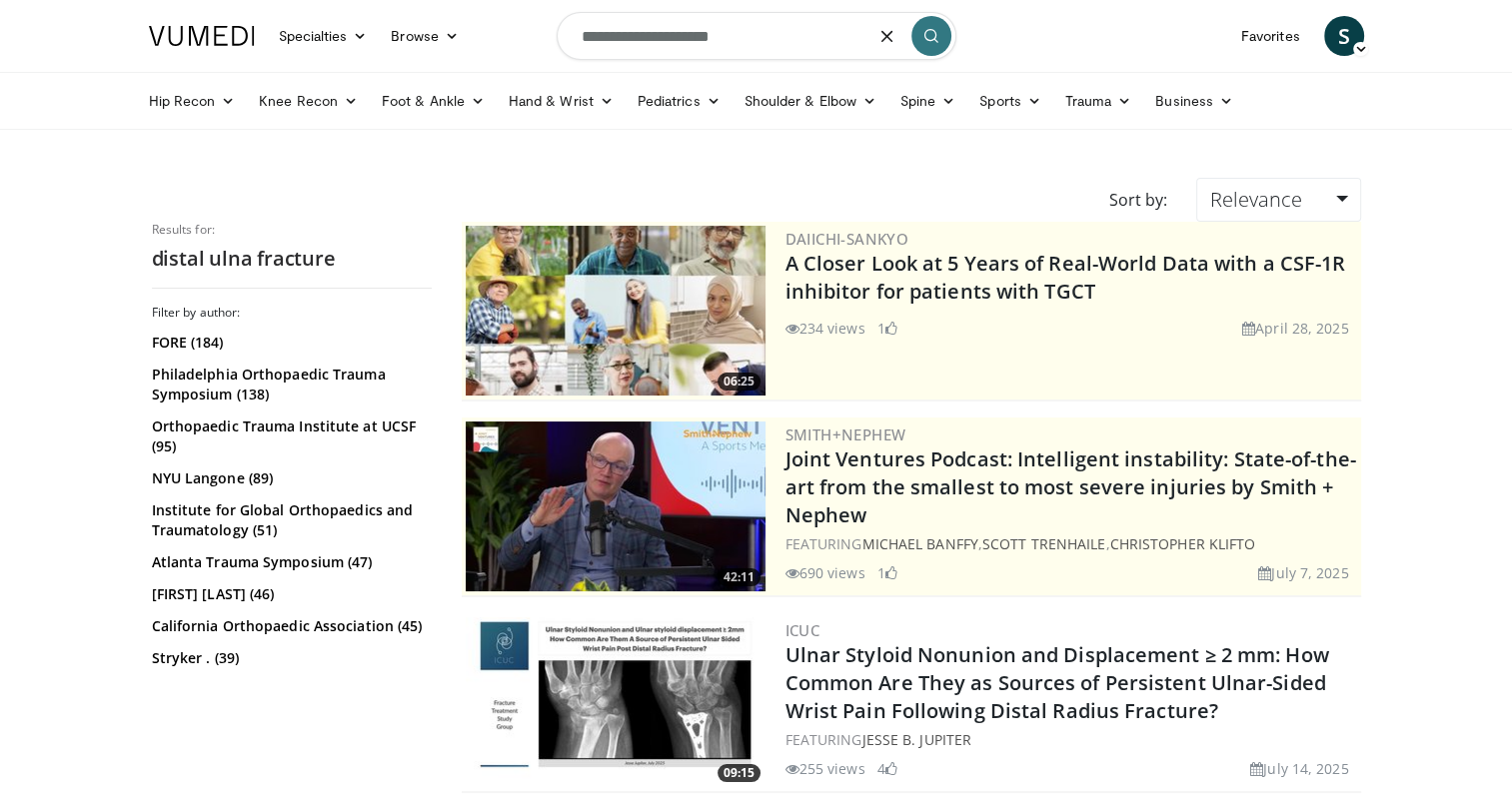 drag, startPoint x: 658, startPoint y: 30, endPoint x: 889, endPoint y: 74, distance: 235.15314 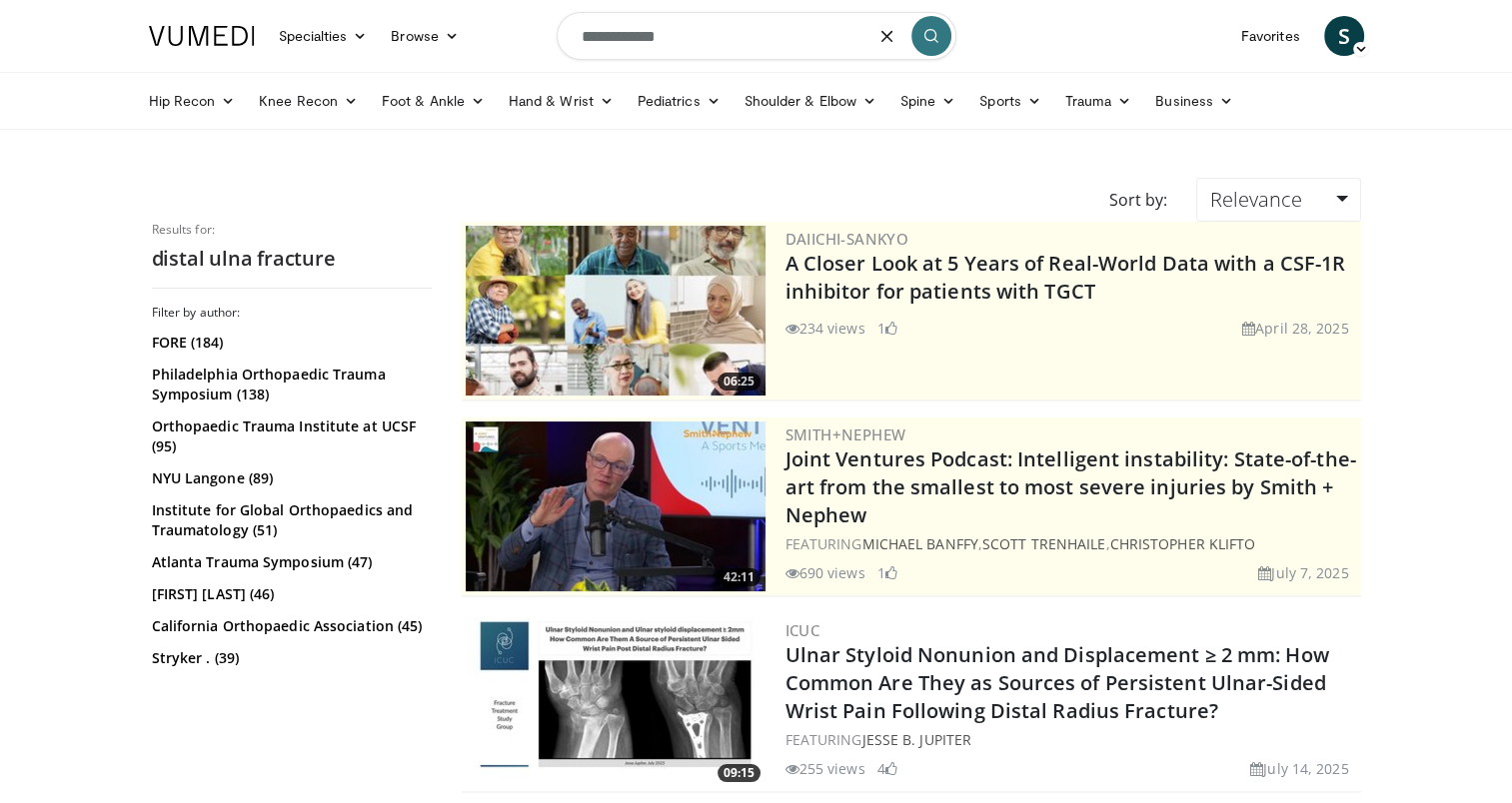 type on "**********" 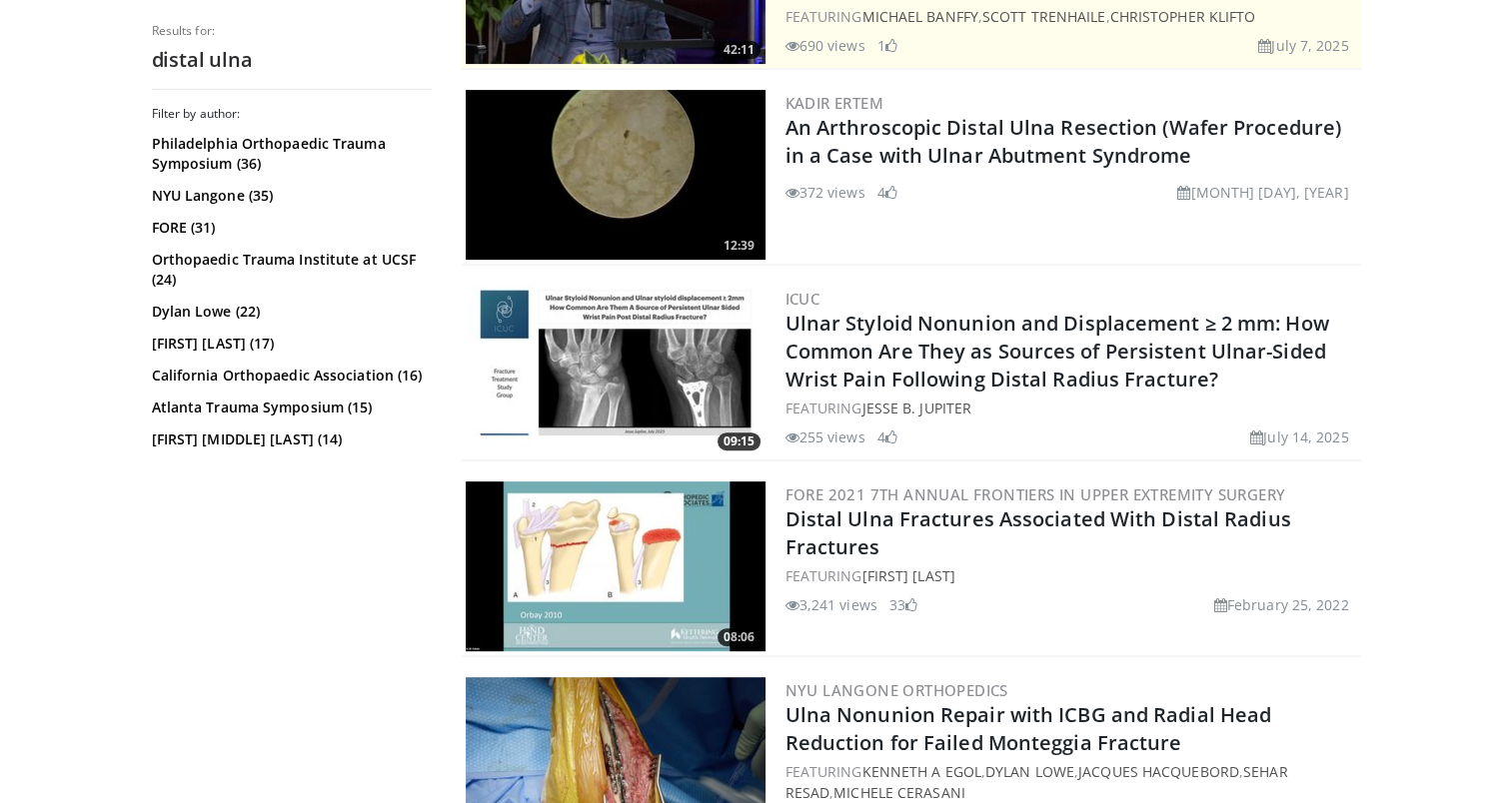 scroll, scrollTop: 527, scrollLeft: 0, axis: vertical 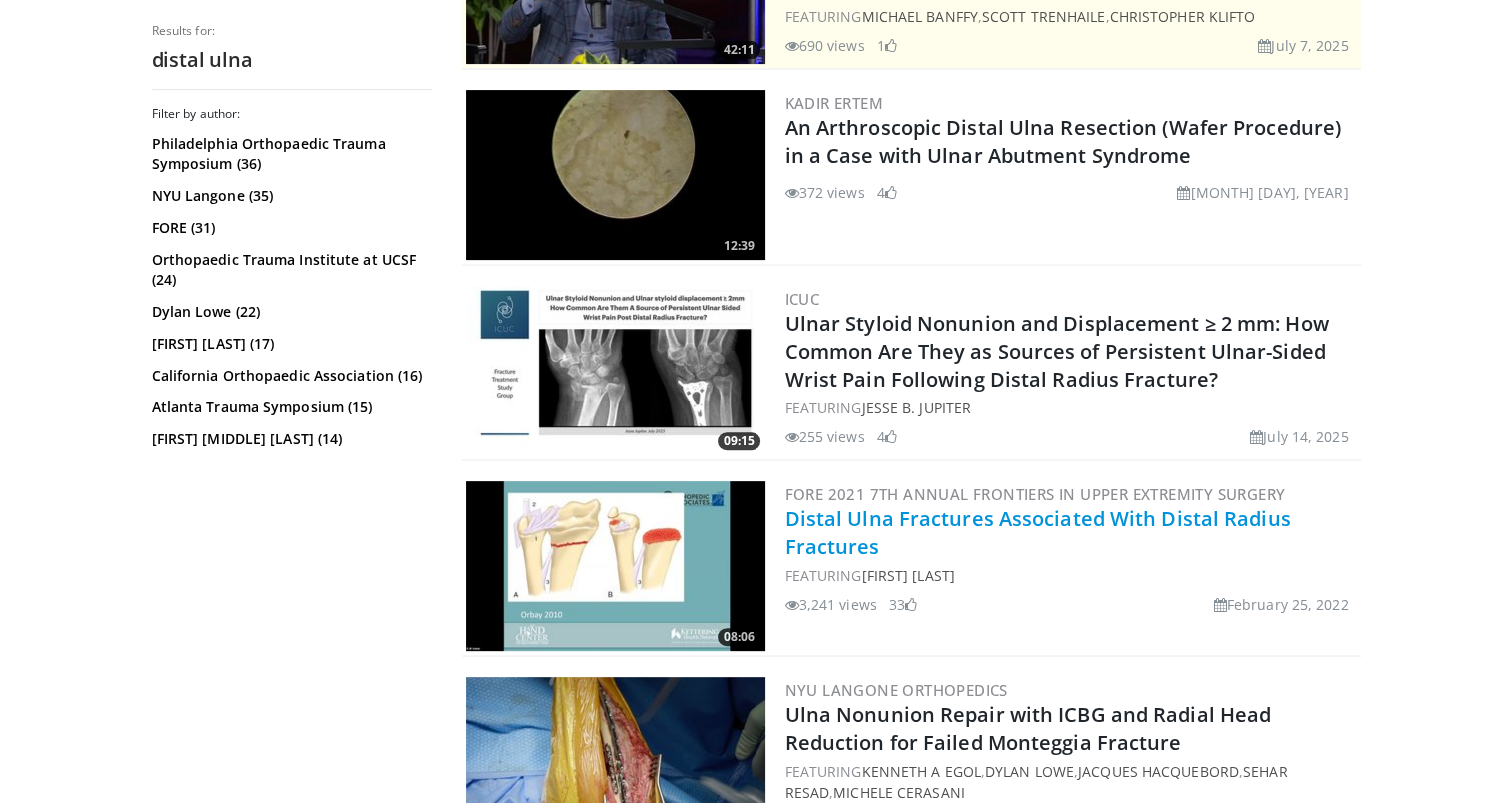 click on "Distal Ulna Fractures Associated With Distal Radius Fractures" at bounding box center (1038, 532) 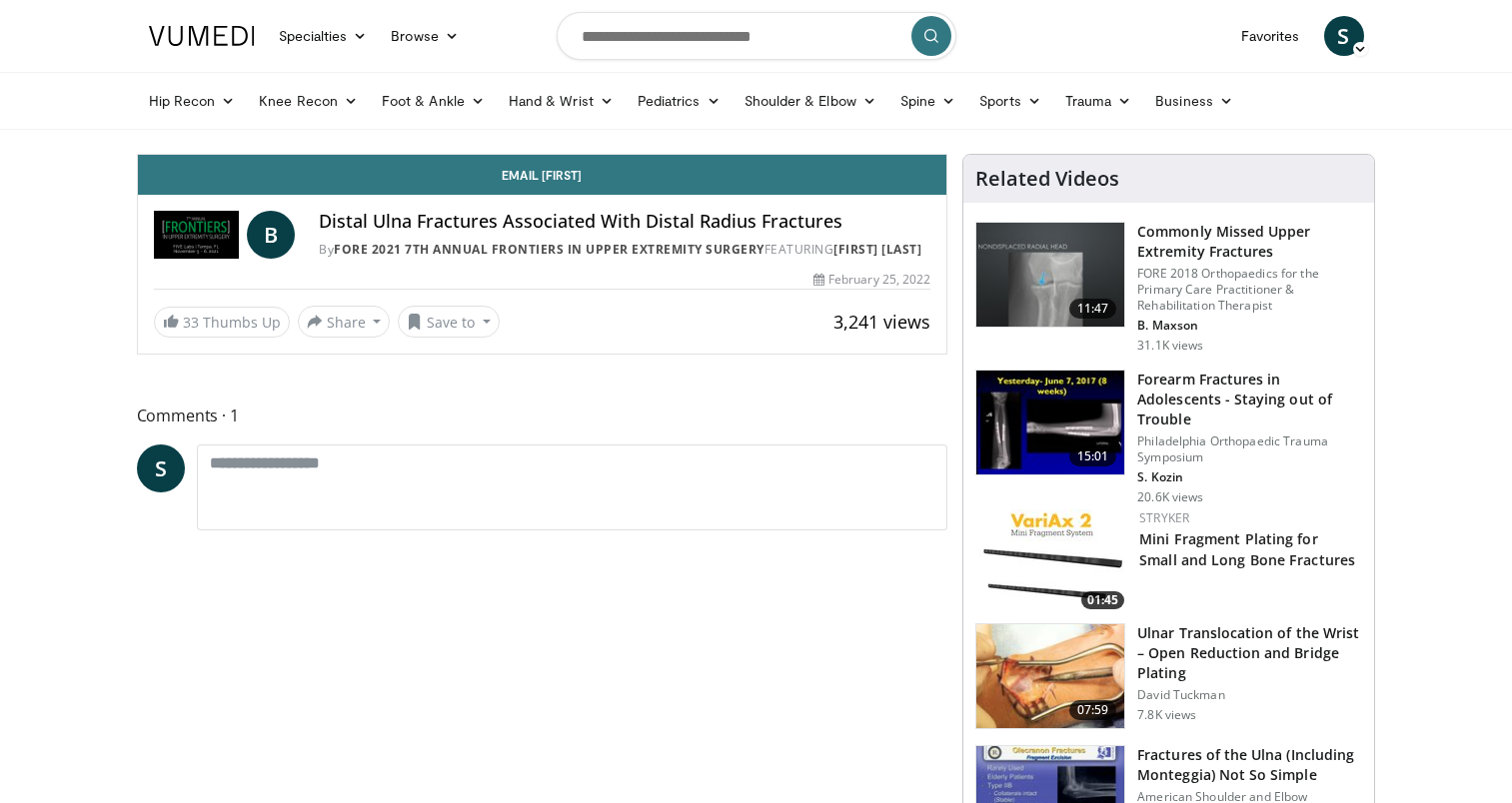 scroll, scrollTop: 0, scrollLeft: 0, axis: both 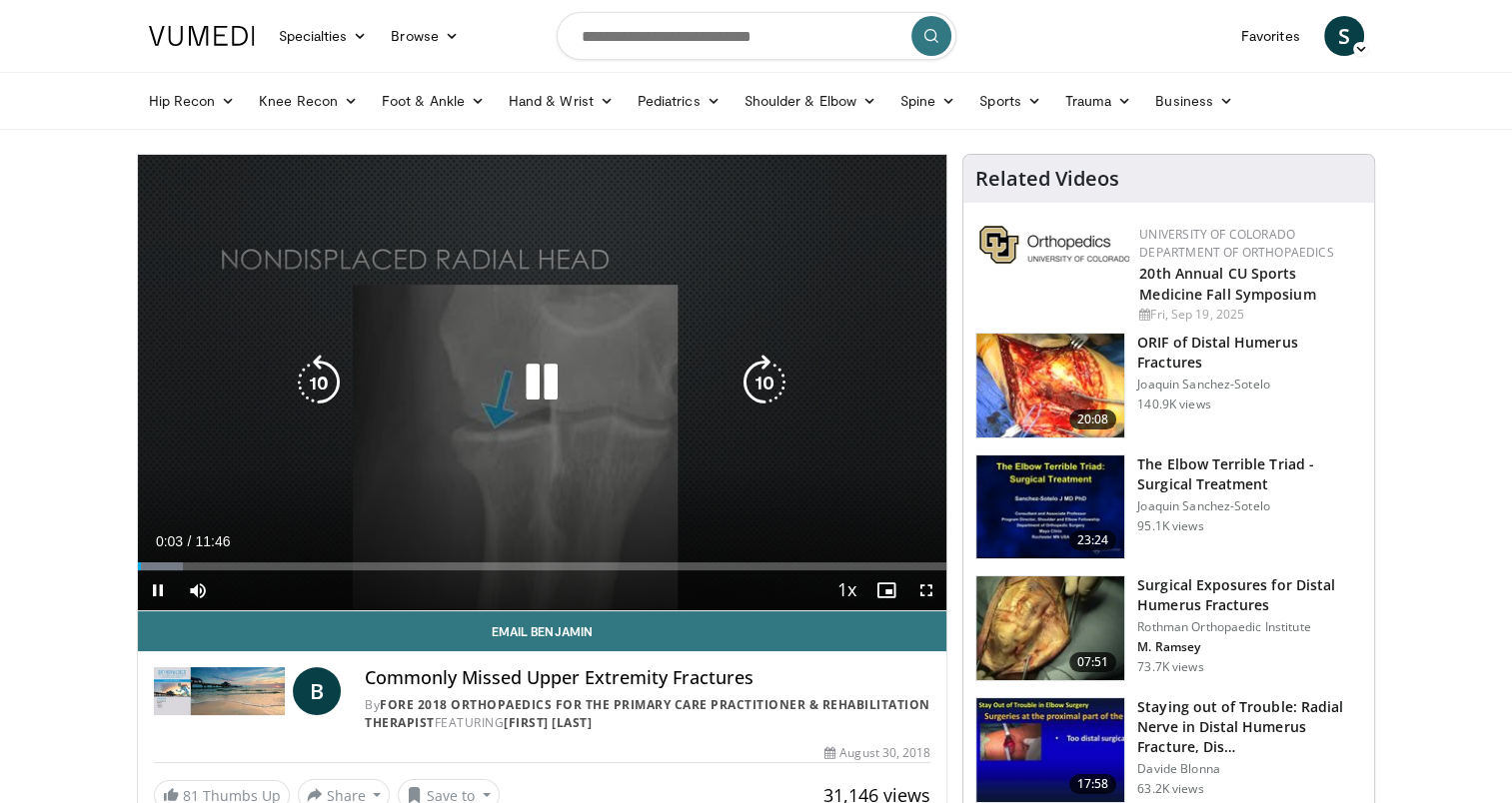 click at bounding box center [542, 383] 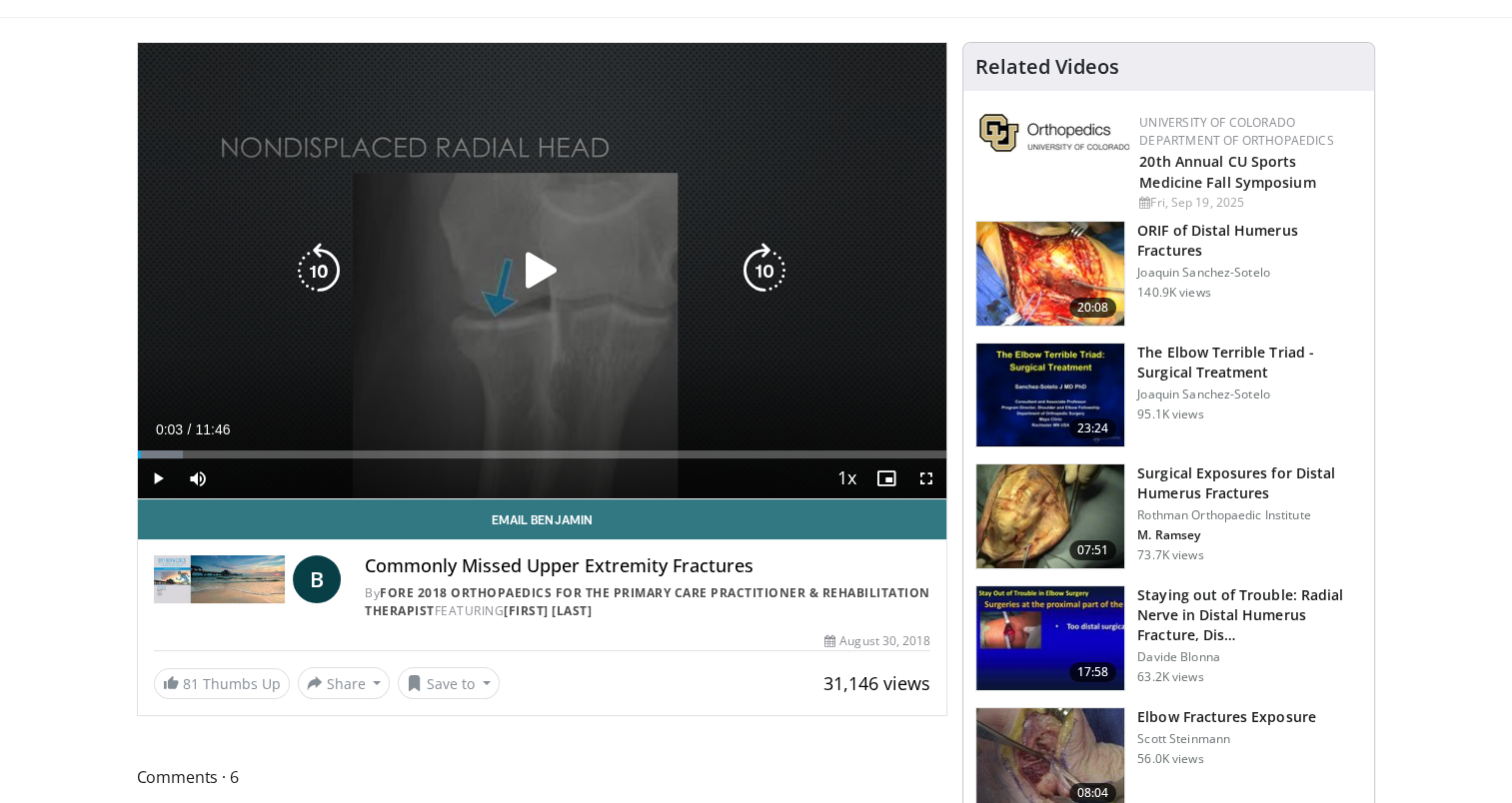 scroll, scrollTop: 28, scrollLeft: 0, axis: vertical 